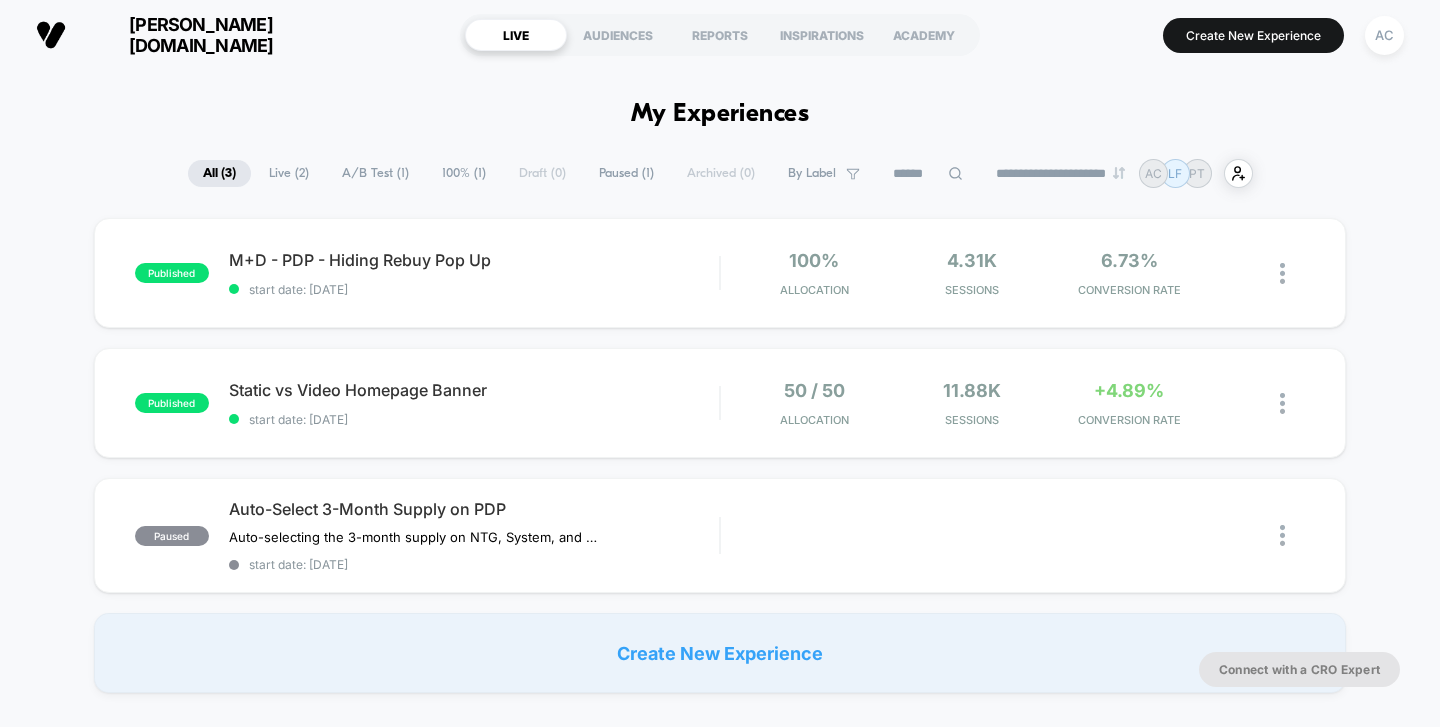scroll, scrollTop: 0, scrollLeft: 0, axis: both 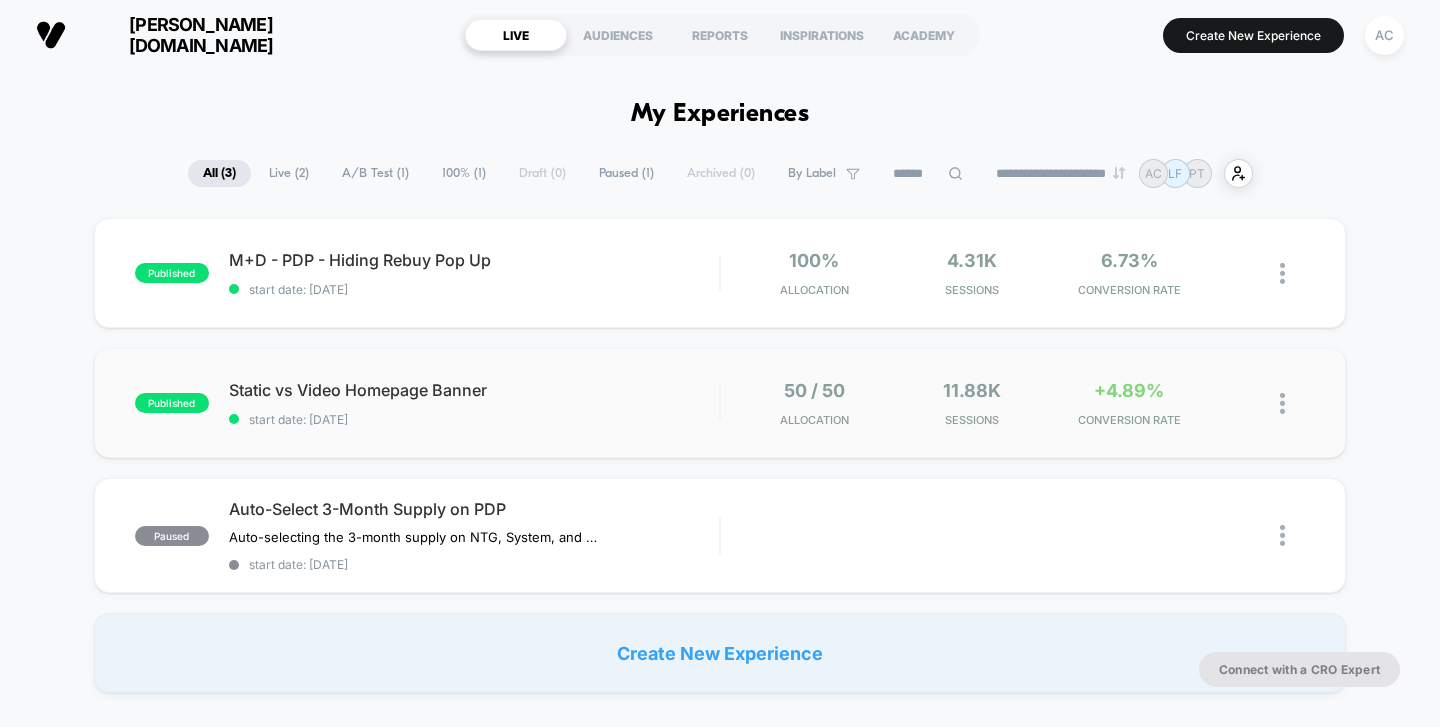 click on "50 / 50 Allocation" at bounding box center [814, 403] 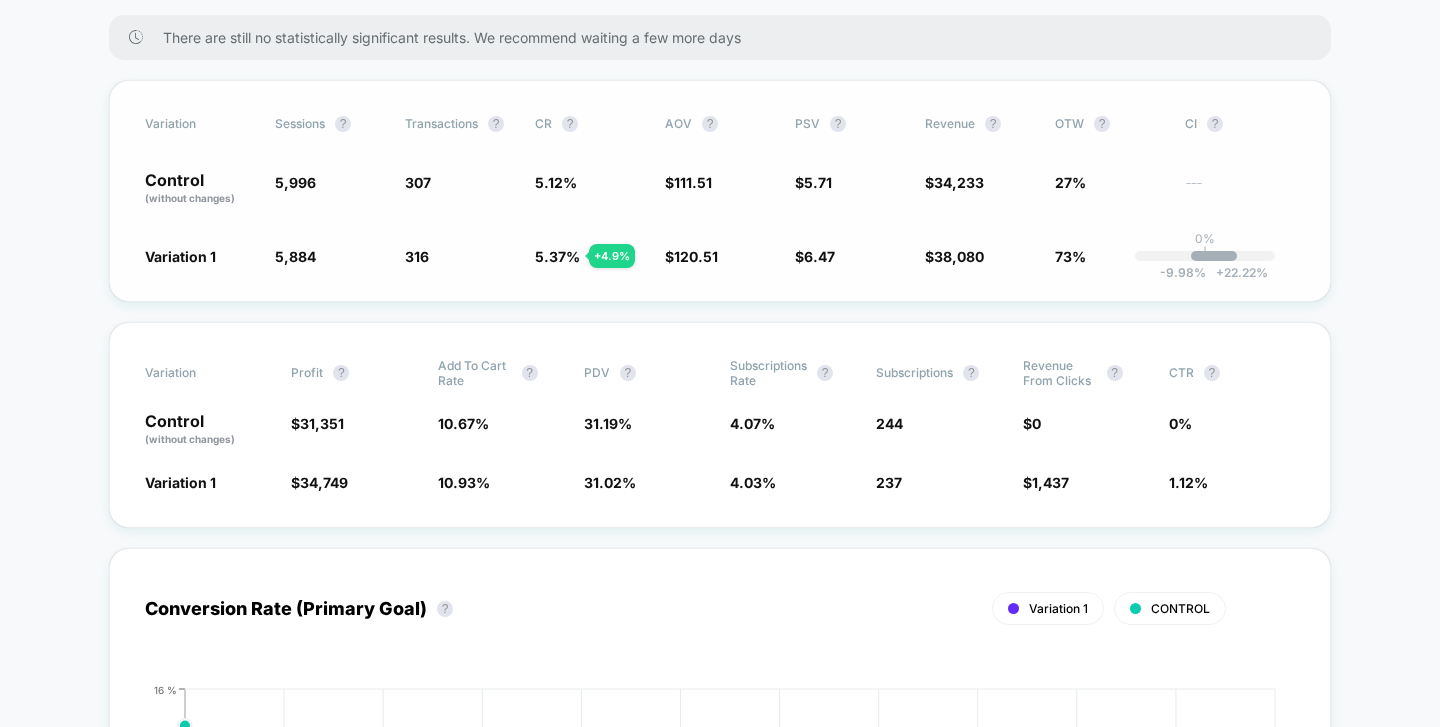 scroll, scrollTop: 326, scrollLeft: 0, axis: vertical 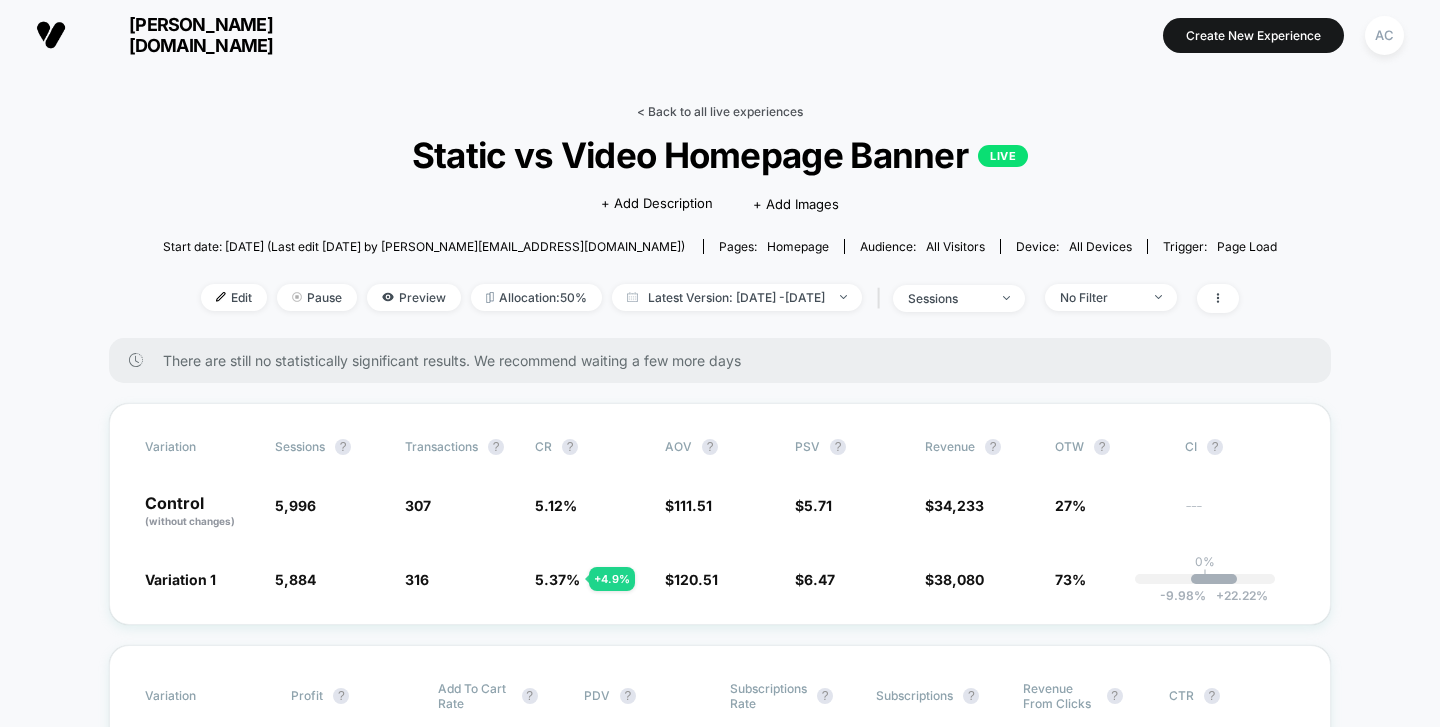 click on "< Back to all live experiences" at bounding box center (720, 111) 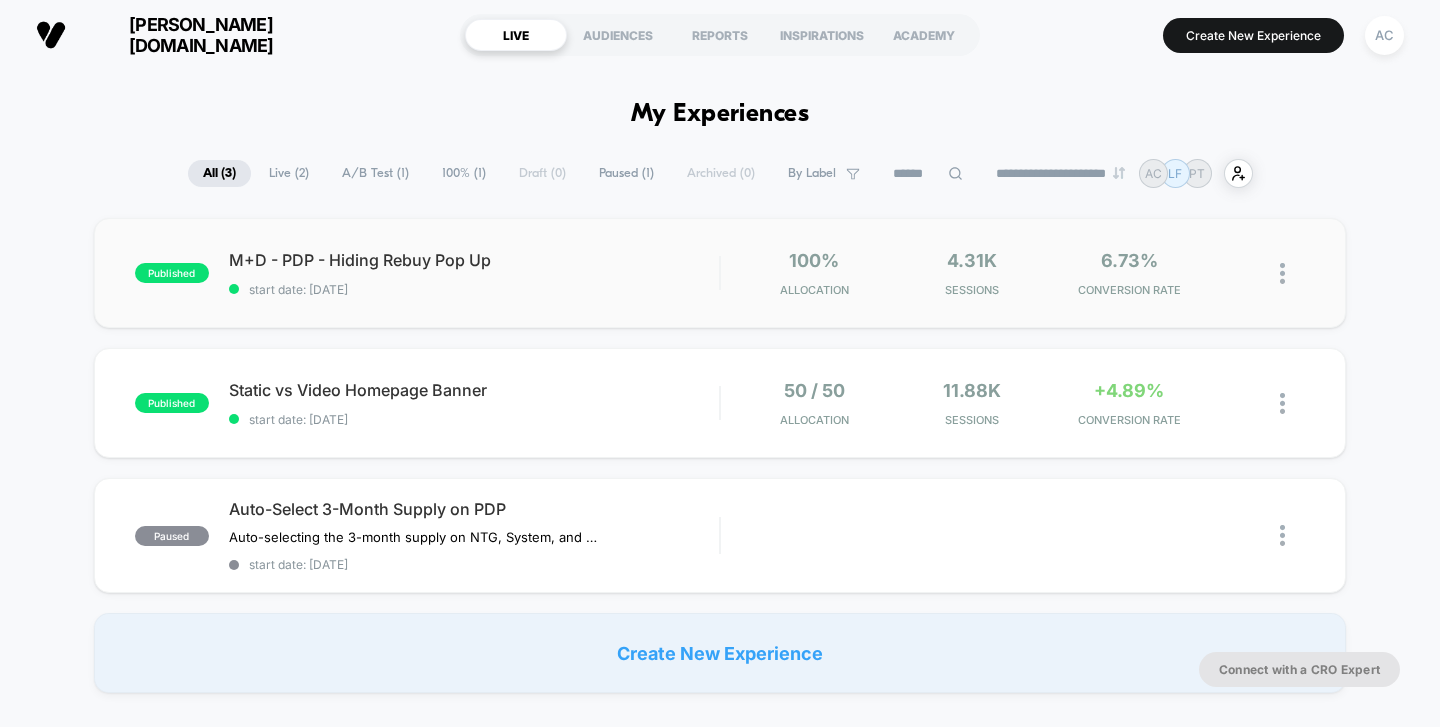 click on "start date: [DATE]" at bounding box center (474, 289) 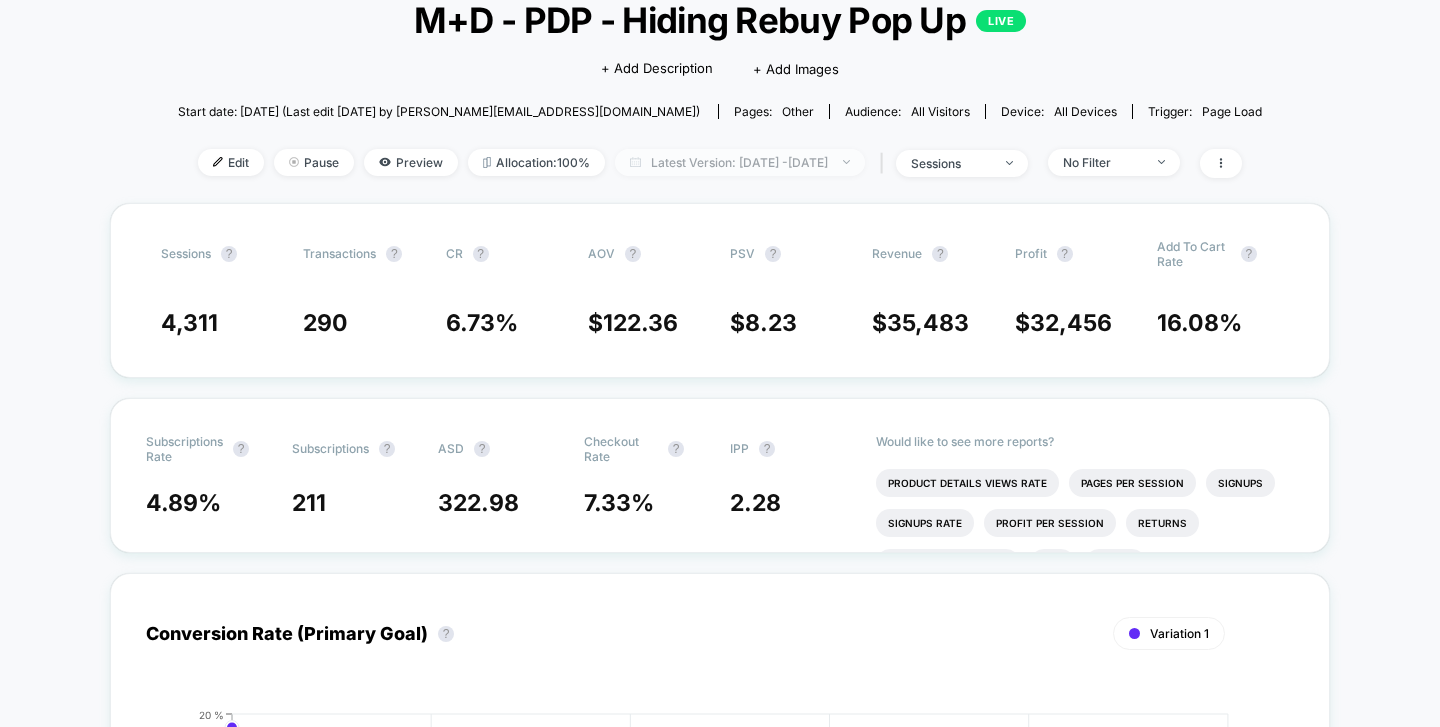 scroll, scrollTop: 132, scrollLeft: 0, axis: vertical 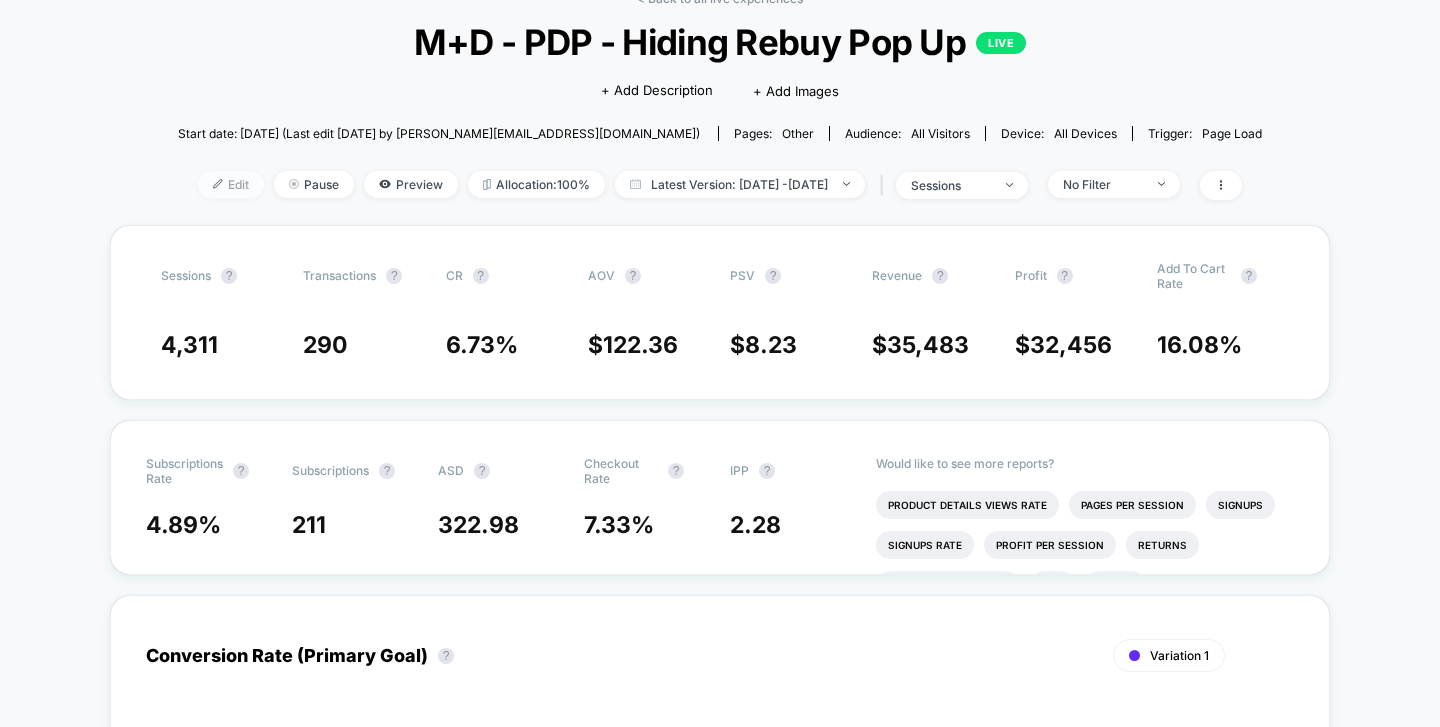 click on "Edit" at bounding box center [231, 184] 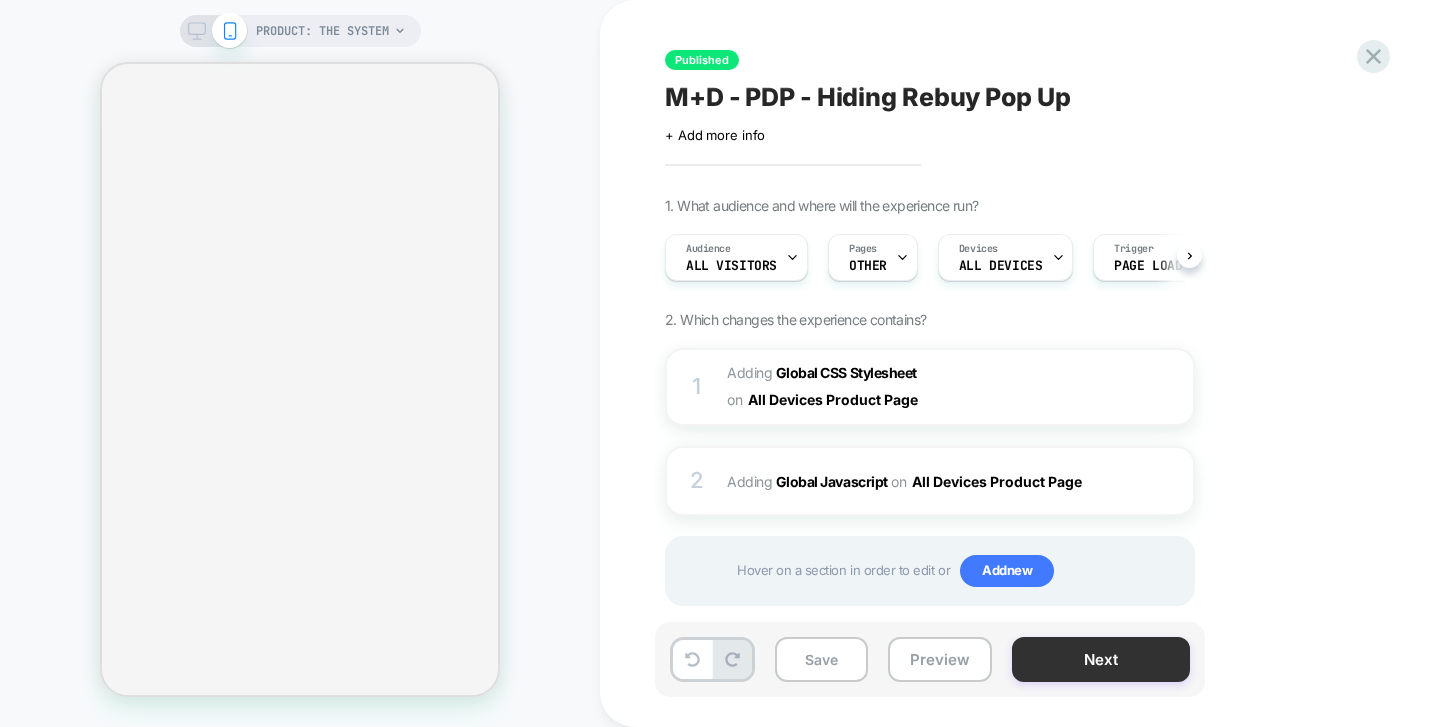 click on "Next" at bounding box center [1101, 659] 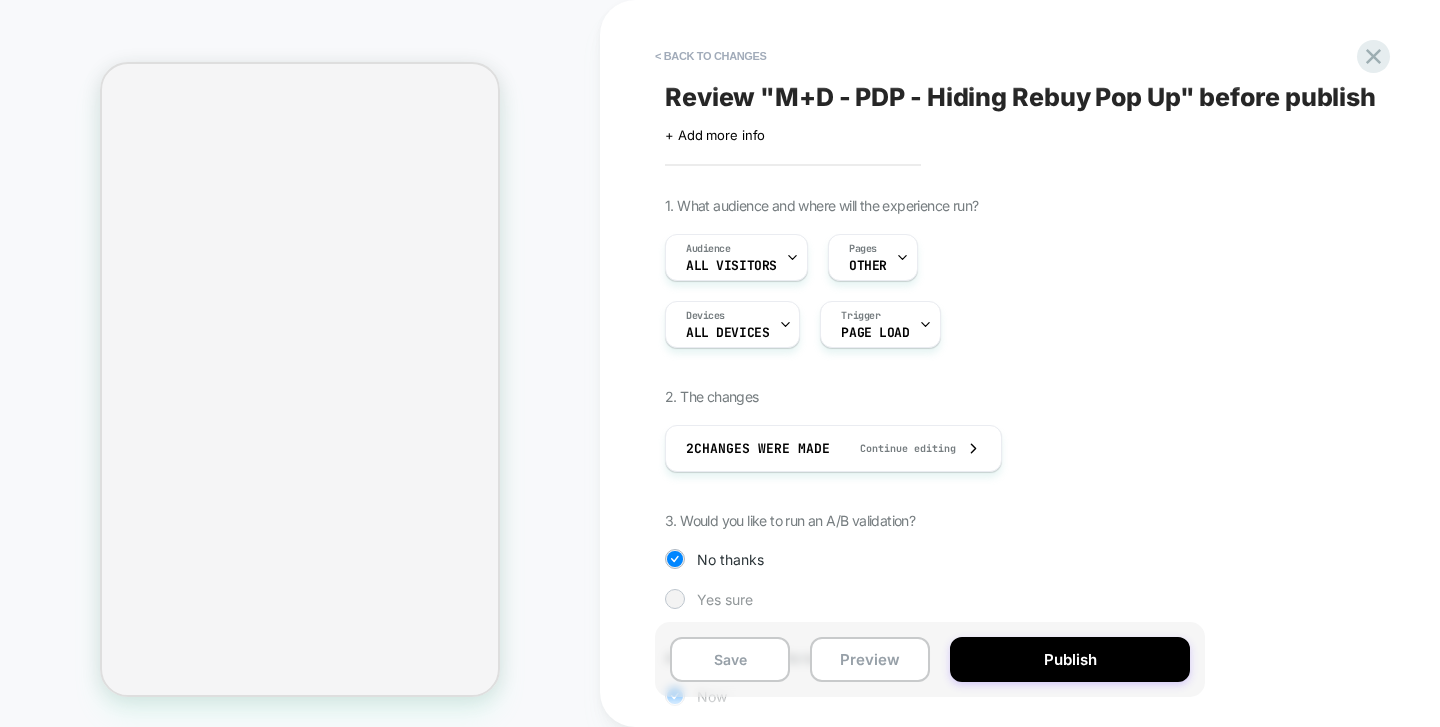 click on "Yes sure" at bounding box center [930, 599] 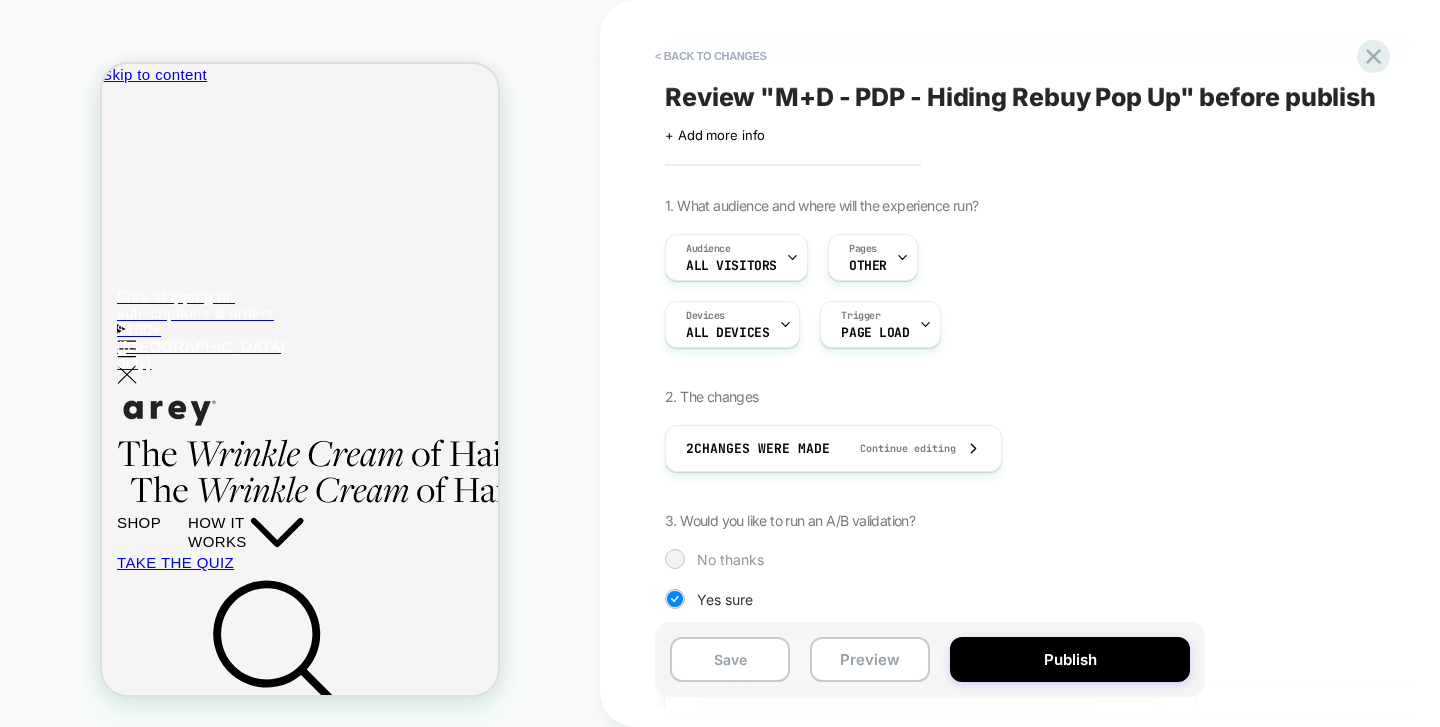 scroll, scrollTop: 407, scrollLeft: 0, axis: vertical 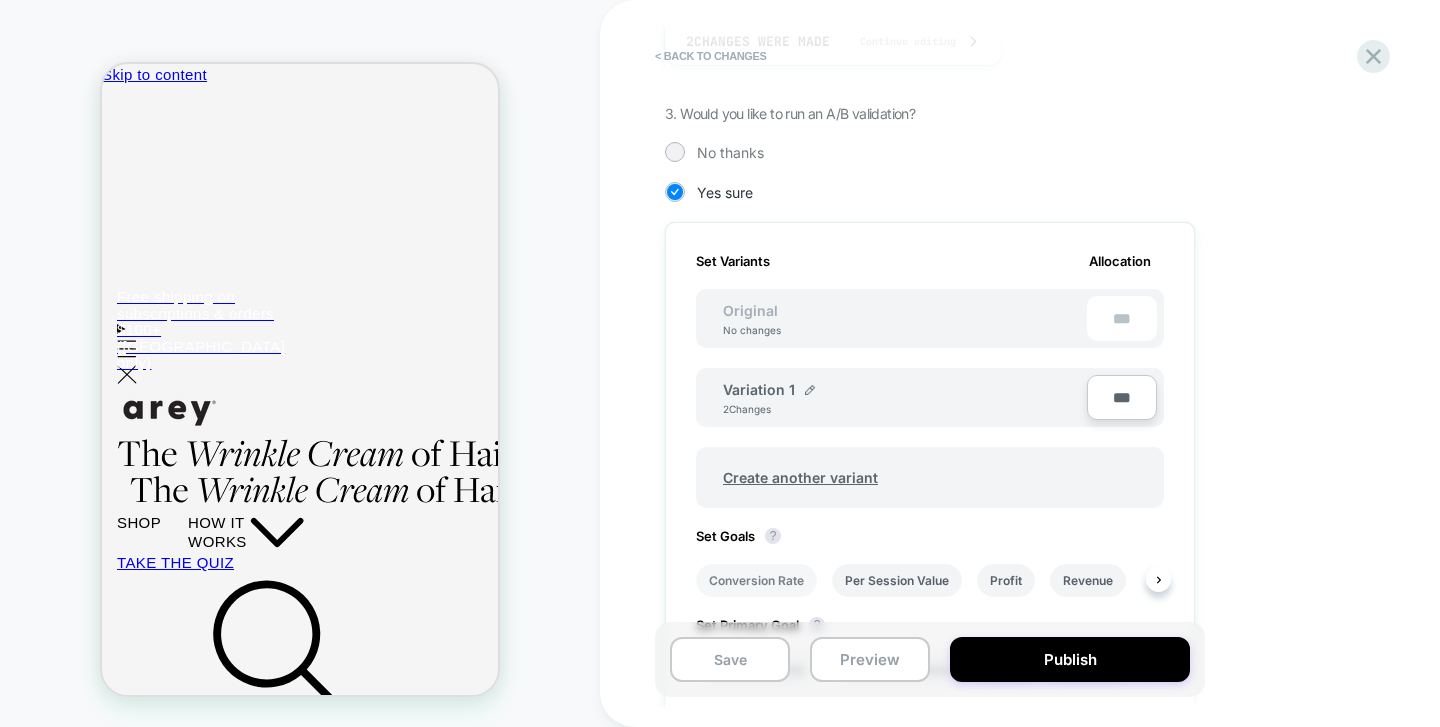 click on "Conversion Rate" at bounding box center (756, 580) 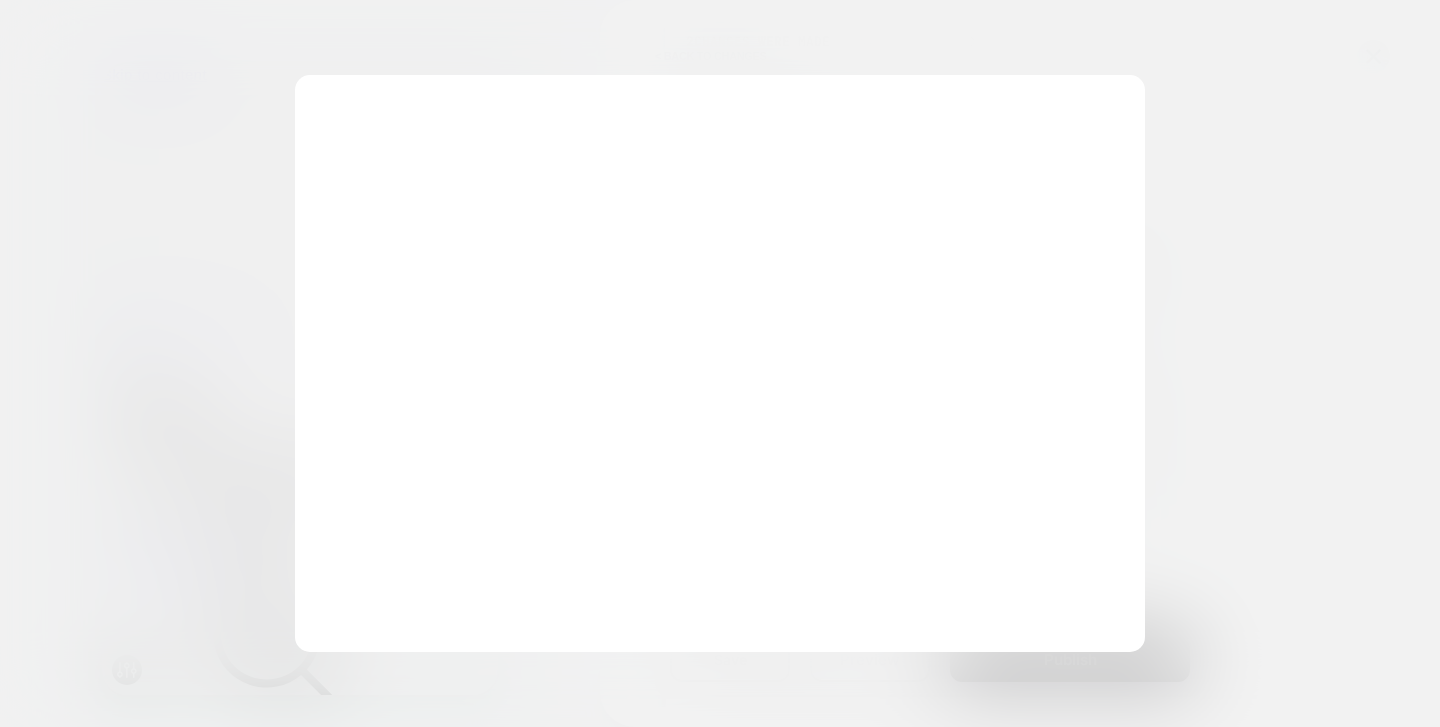 scroll, scrollTop: 0, scrollLeft: 0, axis: both 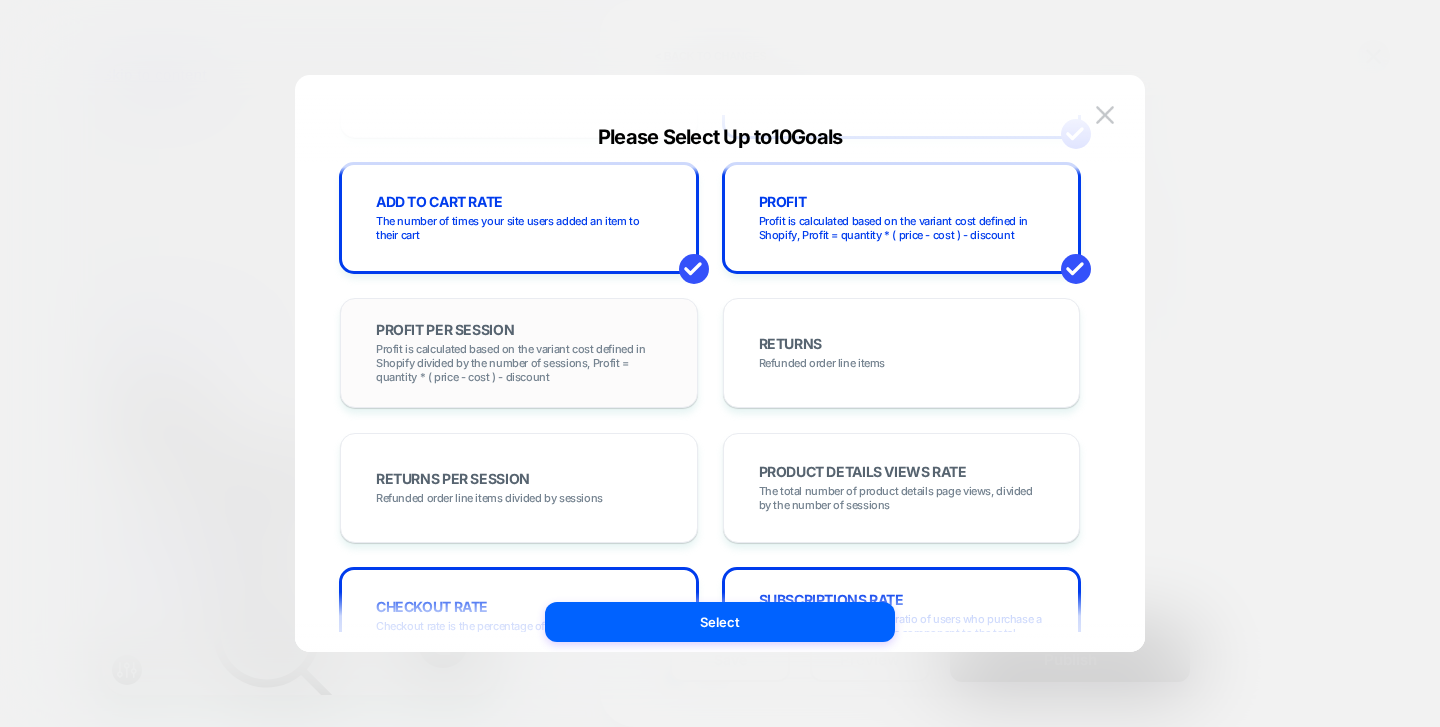 click on "Profit is calculated based on the variant cost defined in Shopify divided by the number of sessions, Profit = quantity * ( price - cost ) - discount" at bounding box center [519, 363] 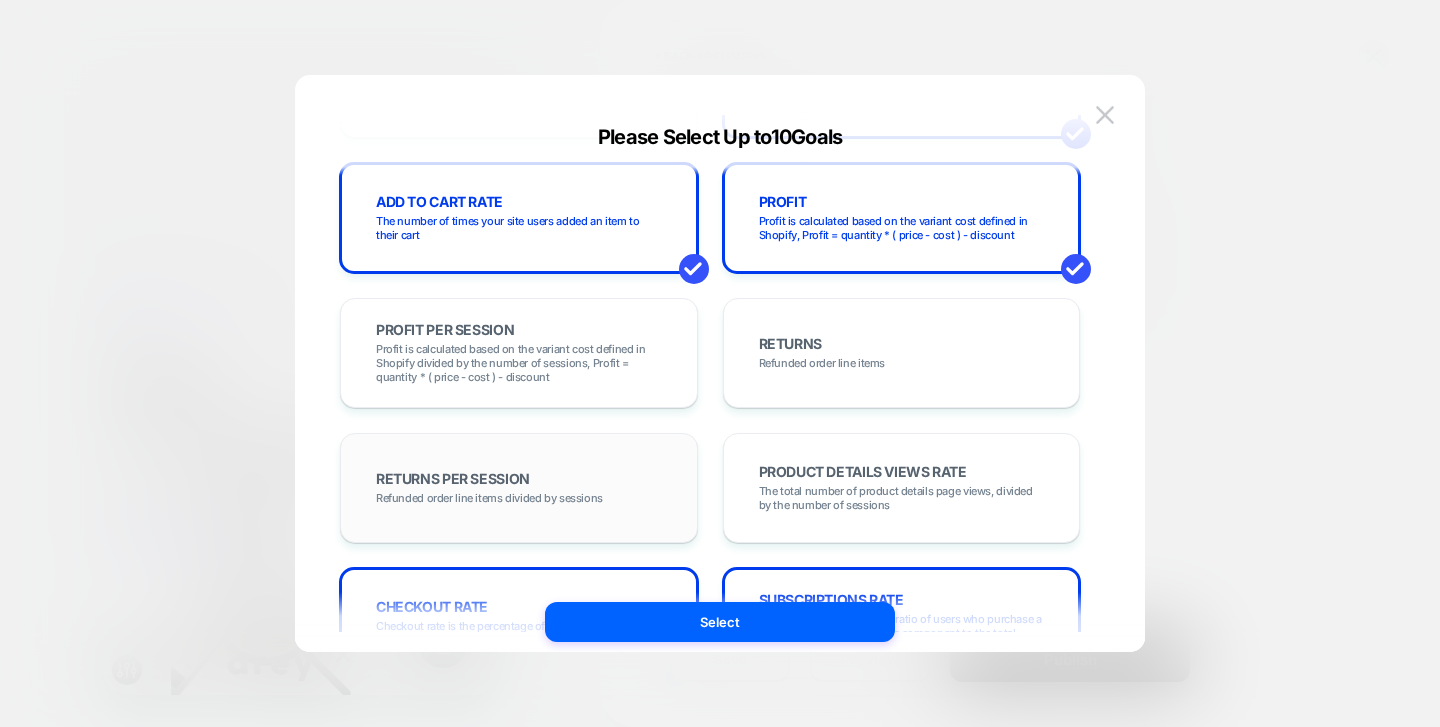 scroll, scrollTop: 450, scrollLeft: 0, axis: vertical 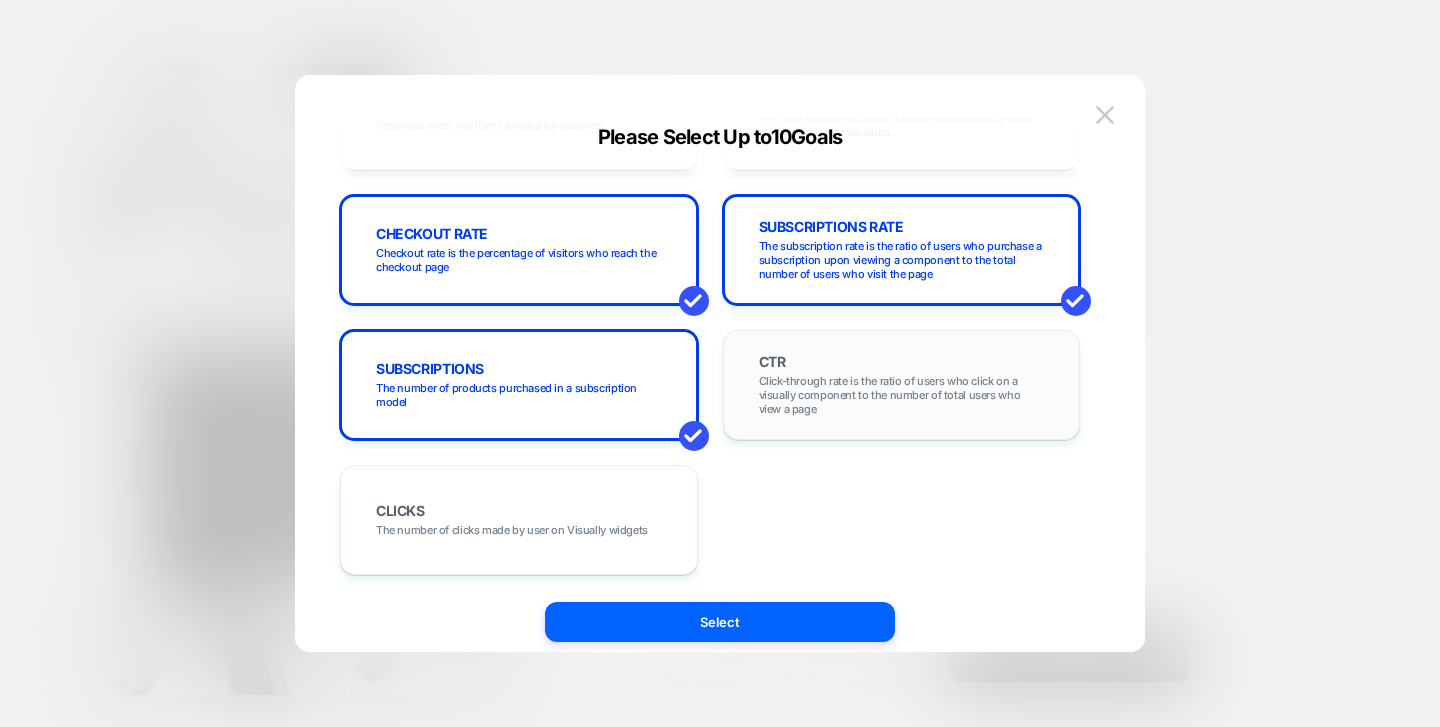 click on "Click-through rate is the ratio of users who click on a visually component to the number of total users who view a page" at bounding box center [902, 395] 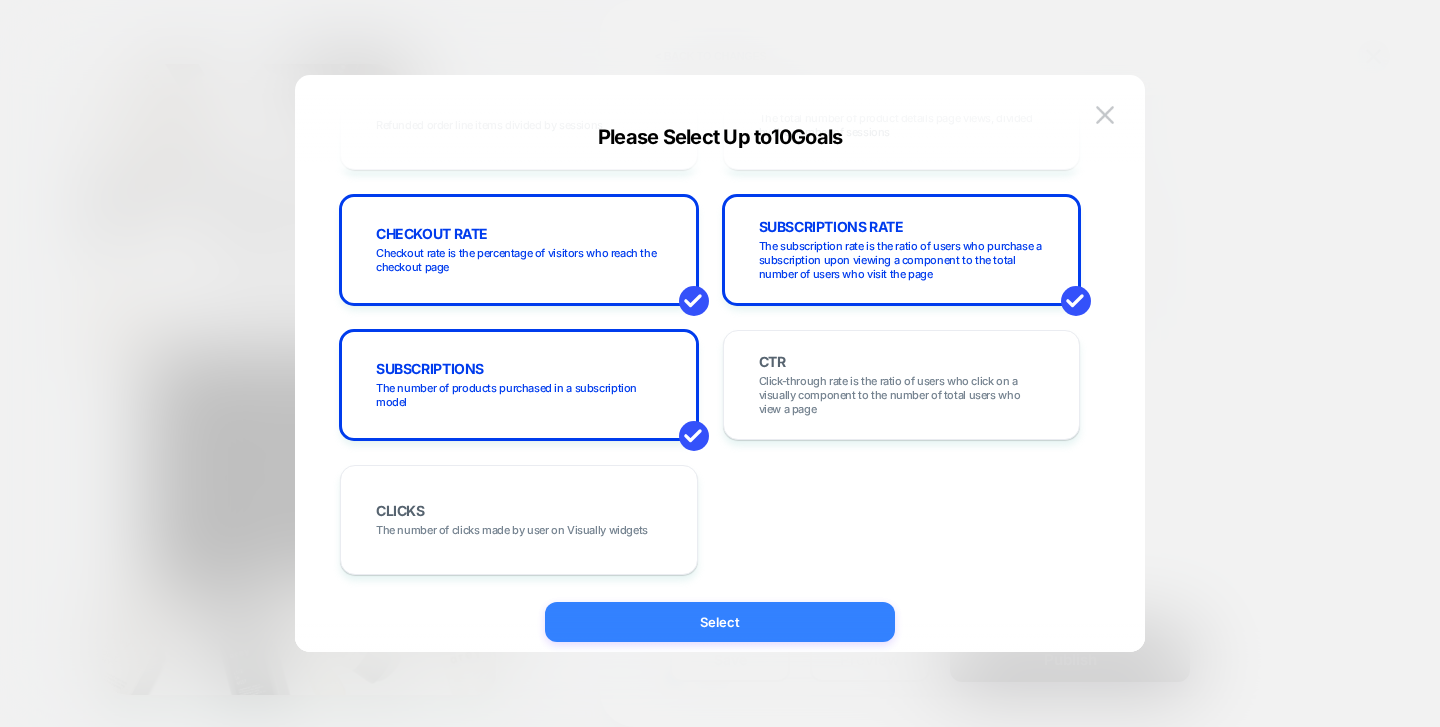 click on "Select" at bounding box center (720, 622) 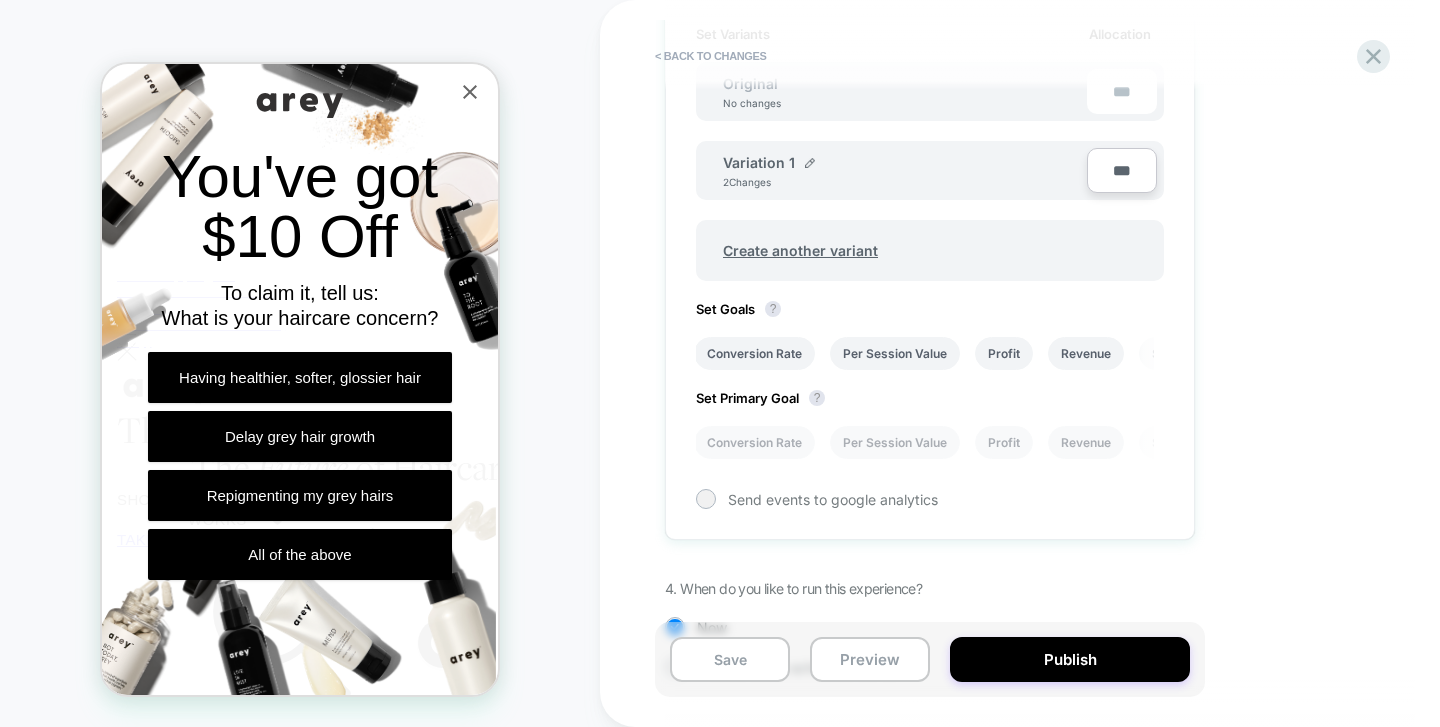 scroll, scrollTop: 683, scrollLeft: 0, axis: vertical 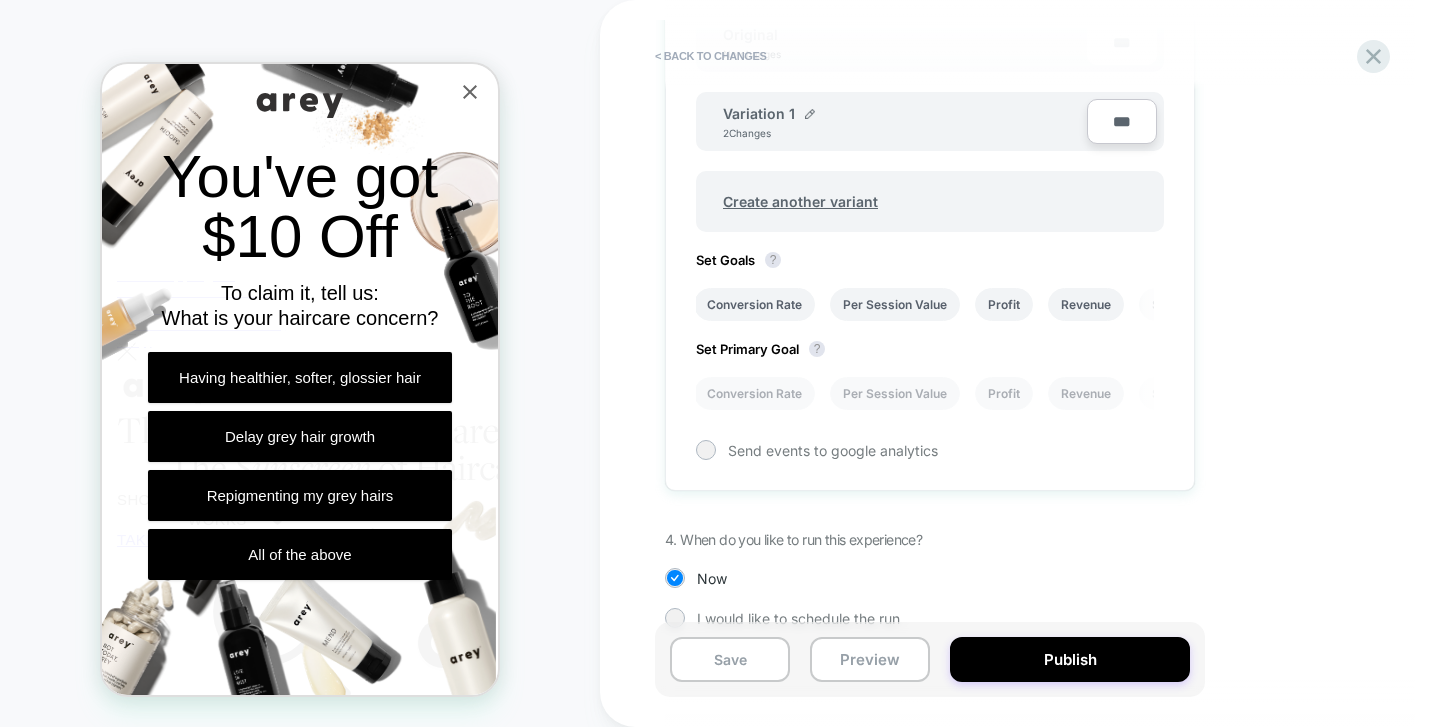 click on "Set Variants Allocation Original No changes *** Variation 1 2  Changes *** Create another variant Set Goals ? Conversion Rate Per Session Value Profit Revenue Sessions Avg Order Value Add To Cart Rate Subscriptions Rate Subscriptions Avg Session Duration Checkout Rate Items Per Purchase Transactions Set Primary Goal ? Conversion Rate Per Session Value Profit Revenue Sessions Avg Order Value Add To Cart Rate Subscriptions Rate Subscriptions Checkout Rate Items Per Purchase Transactions Send events to google analytics" at bounding box center [930, 218] 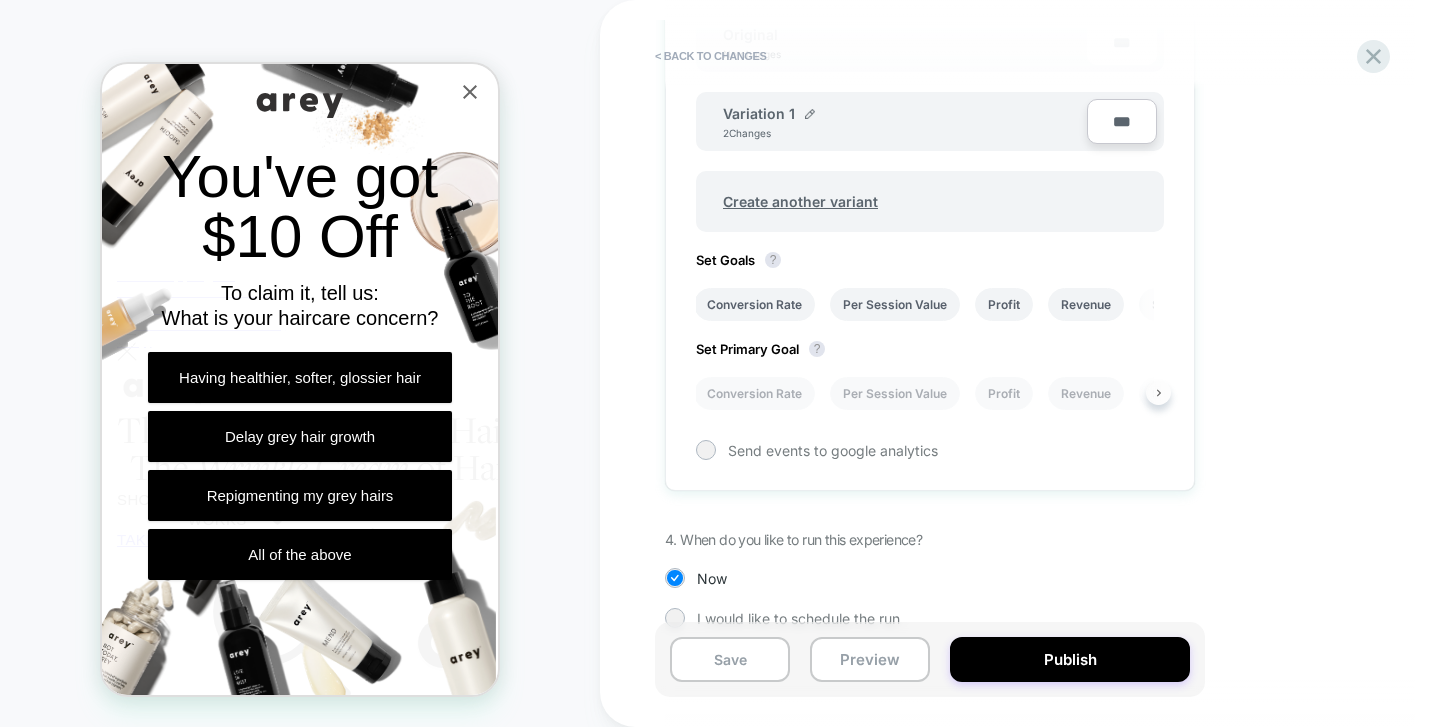 click 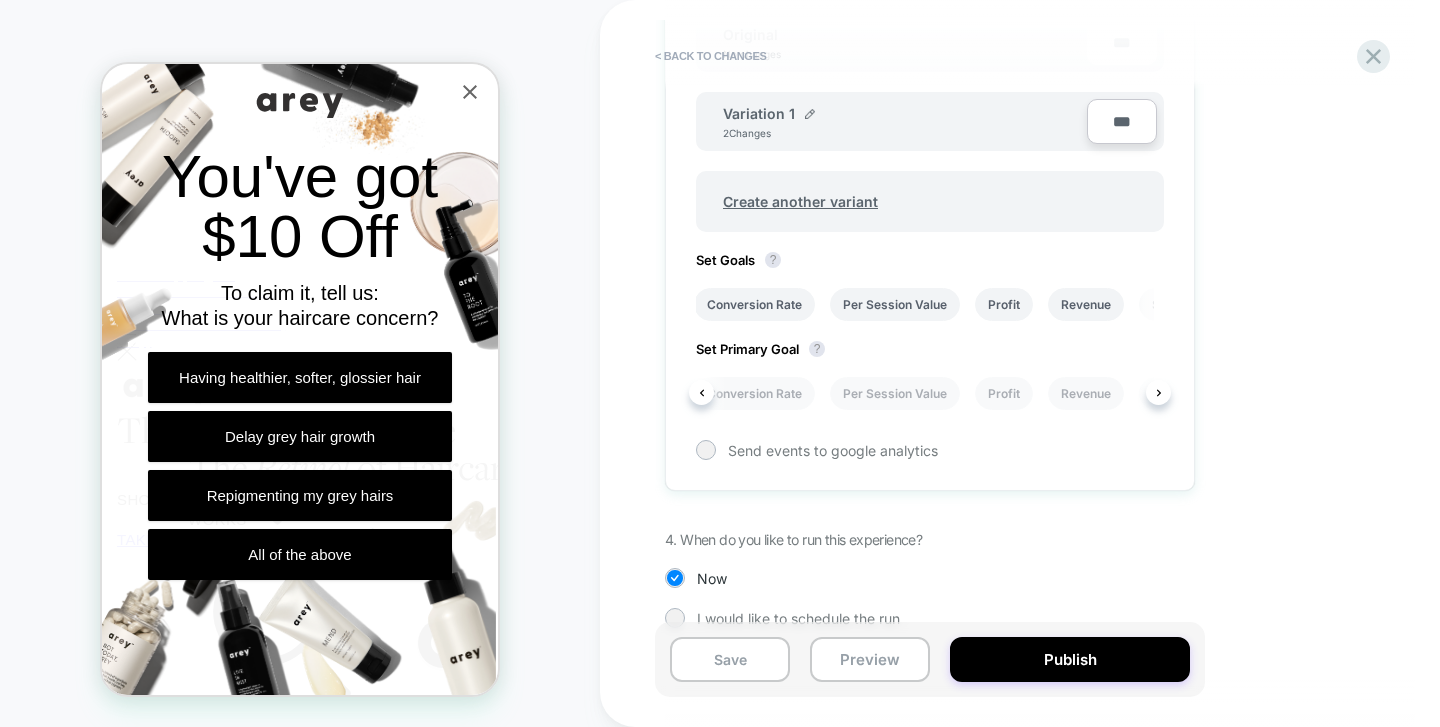 scroll, scrollTop: 0, scrollLeft: 240, axis: horizontal 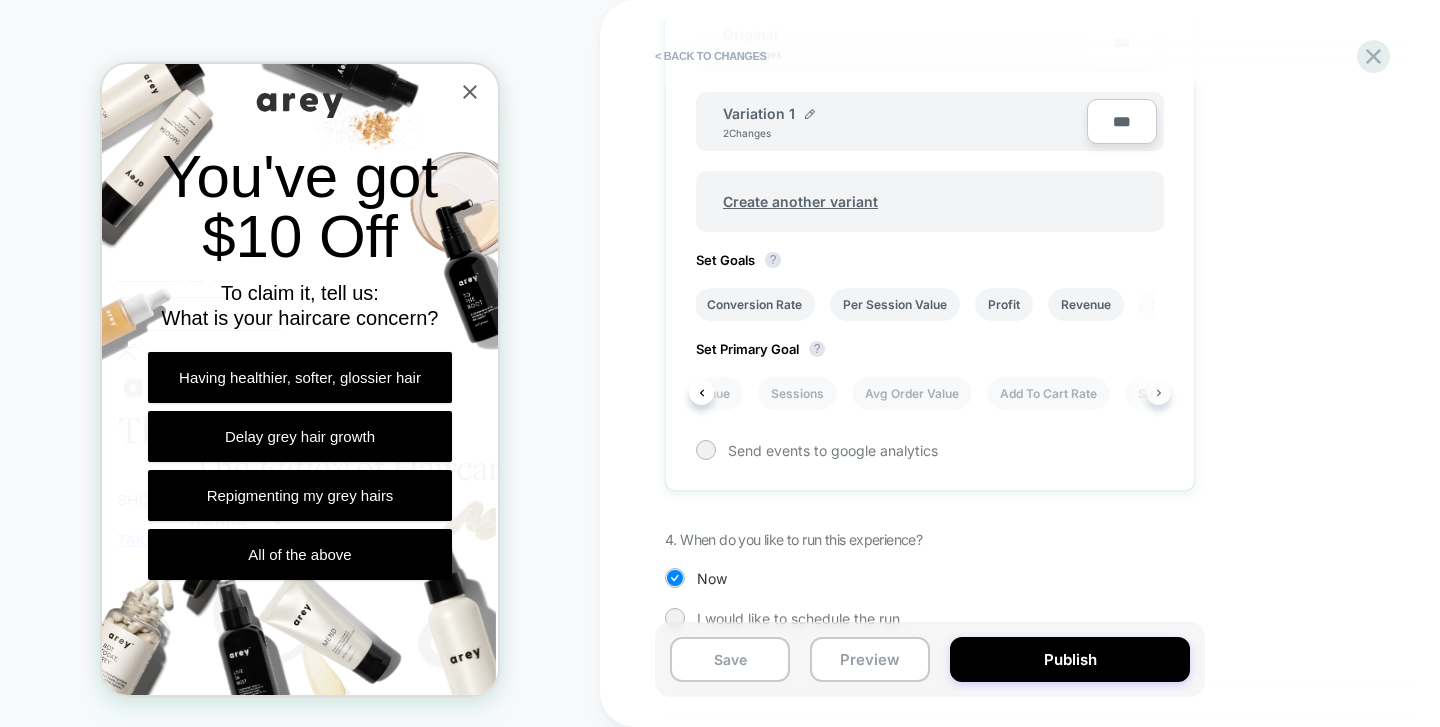 click 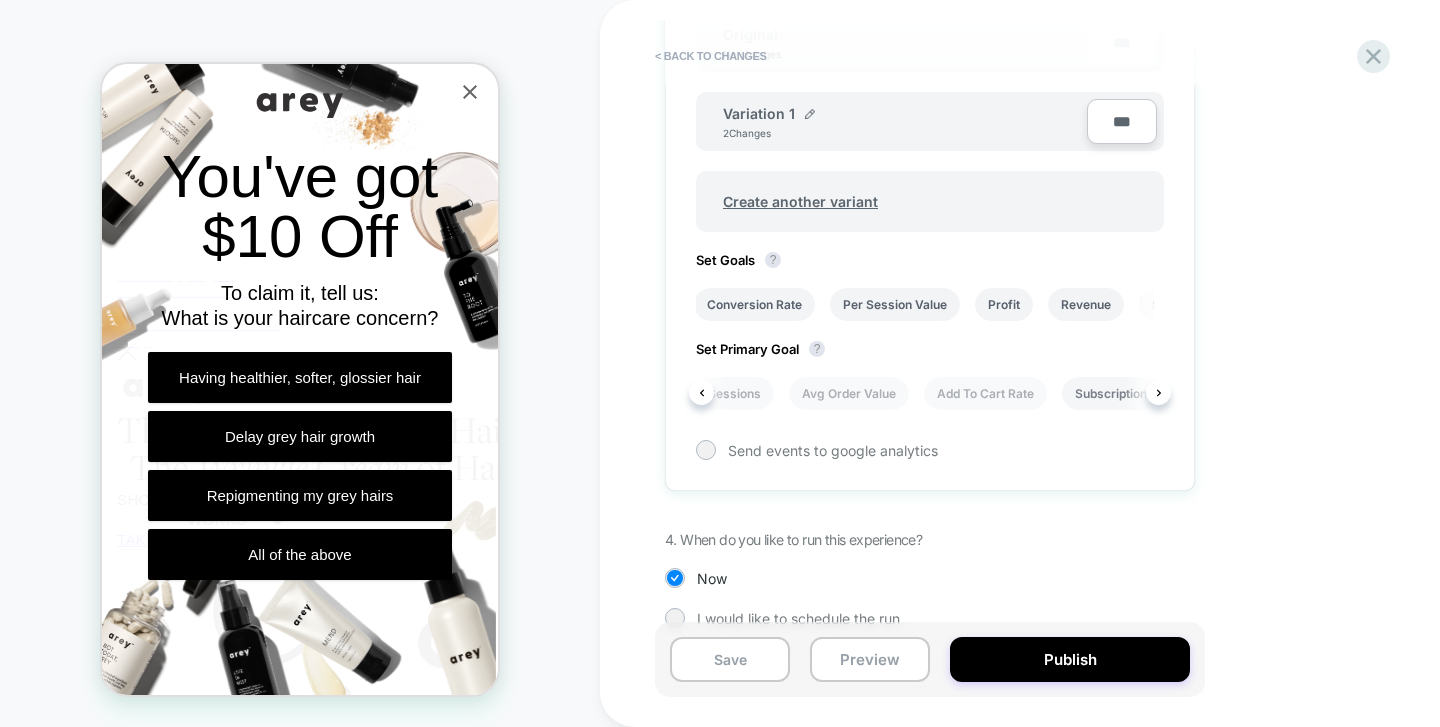 scroll, scrollTop: 0, scrollLeft: 452, axis: horizontal 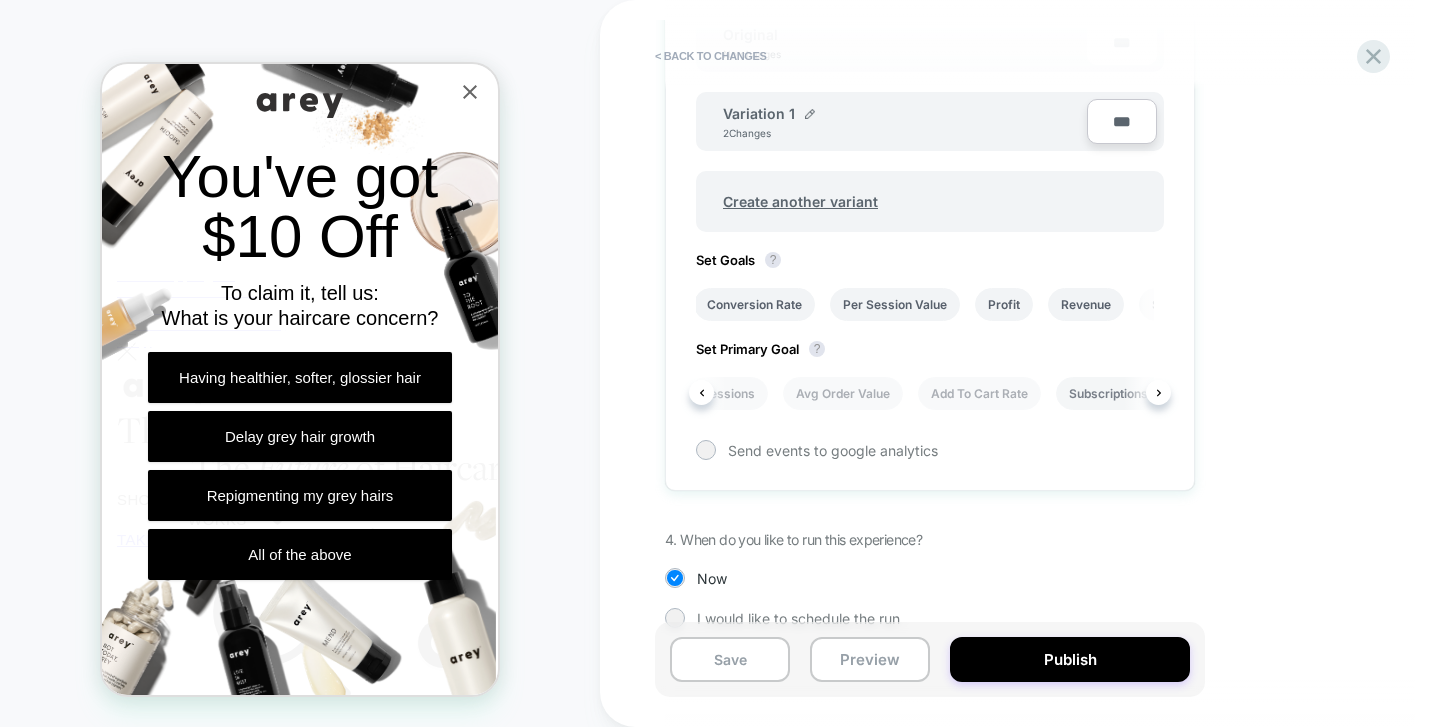 click on "Subscriptions Rate" at bounding box center (1123, 393) 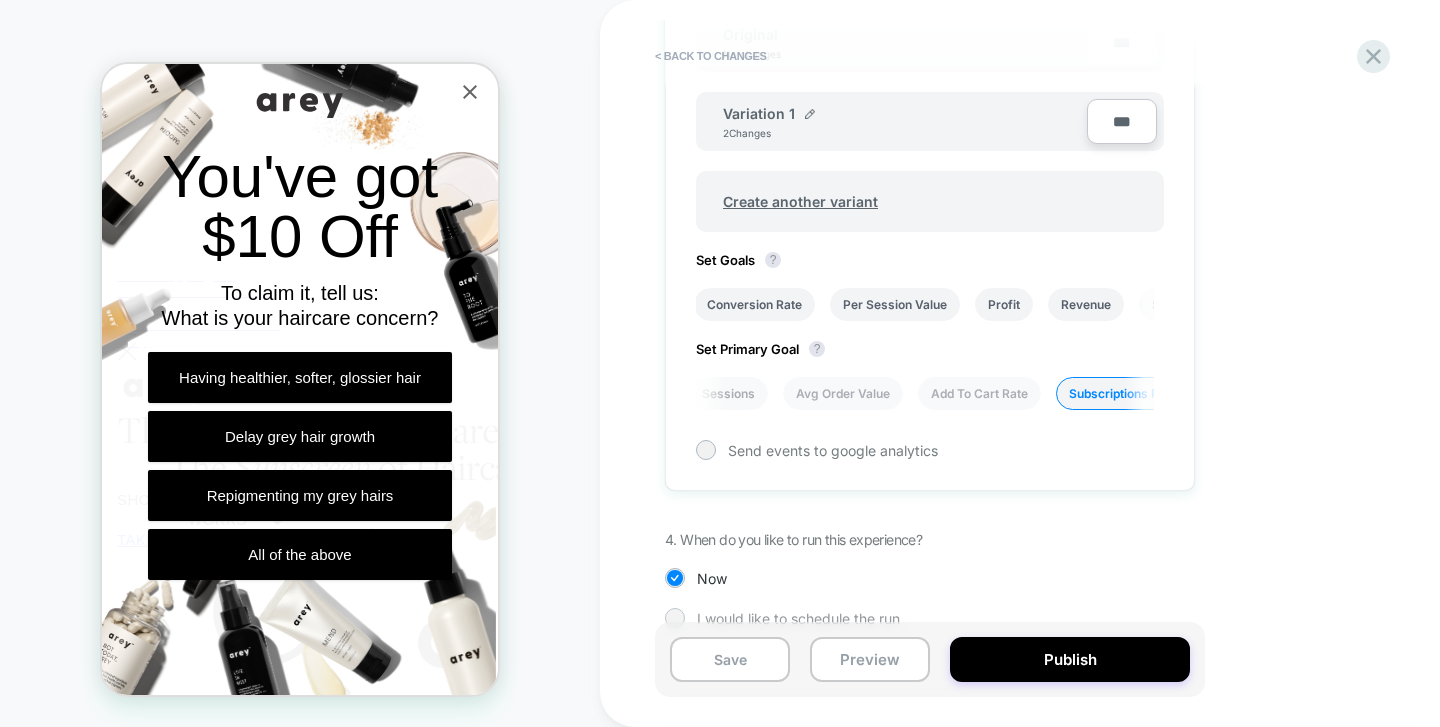 scroll, scrollTop: 714, scrollLeft: 0, axis: vertical 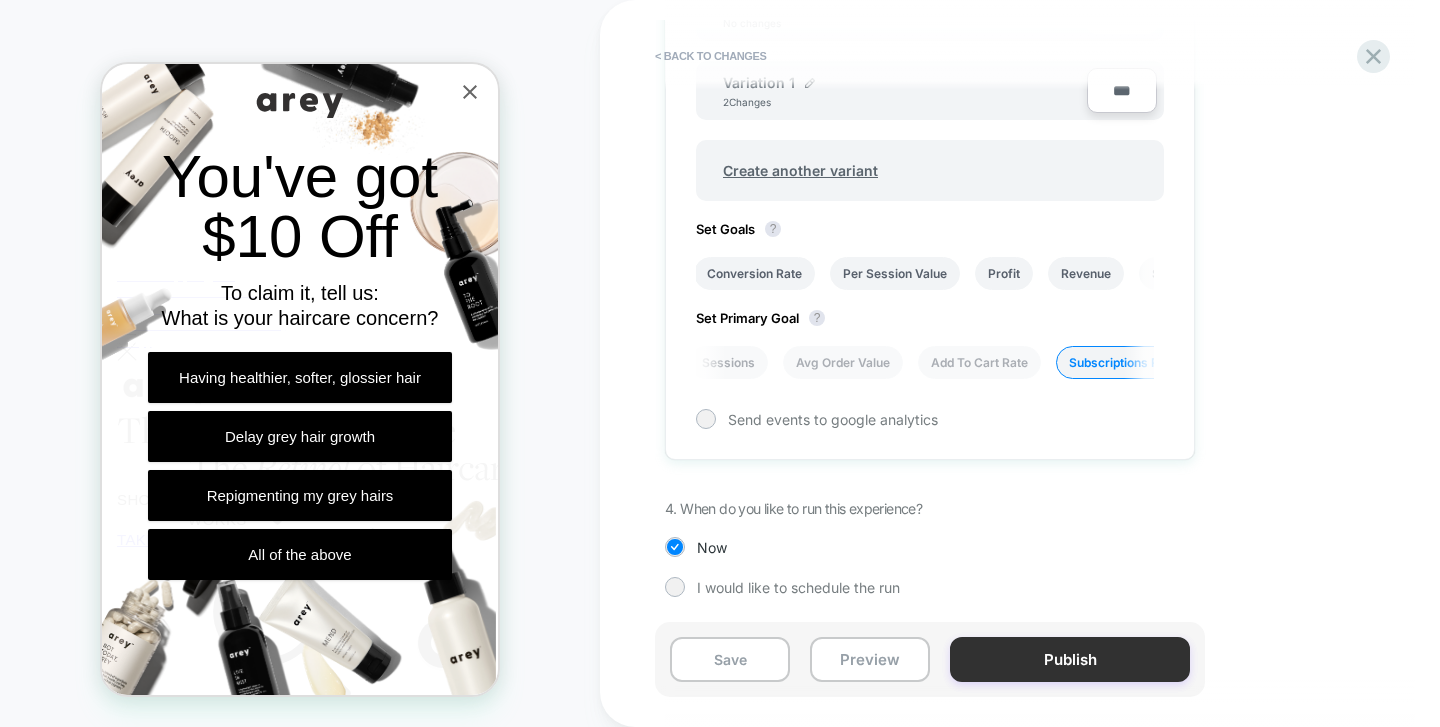 click on "Publish" at bounding box center (1070, 659) 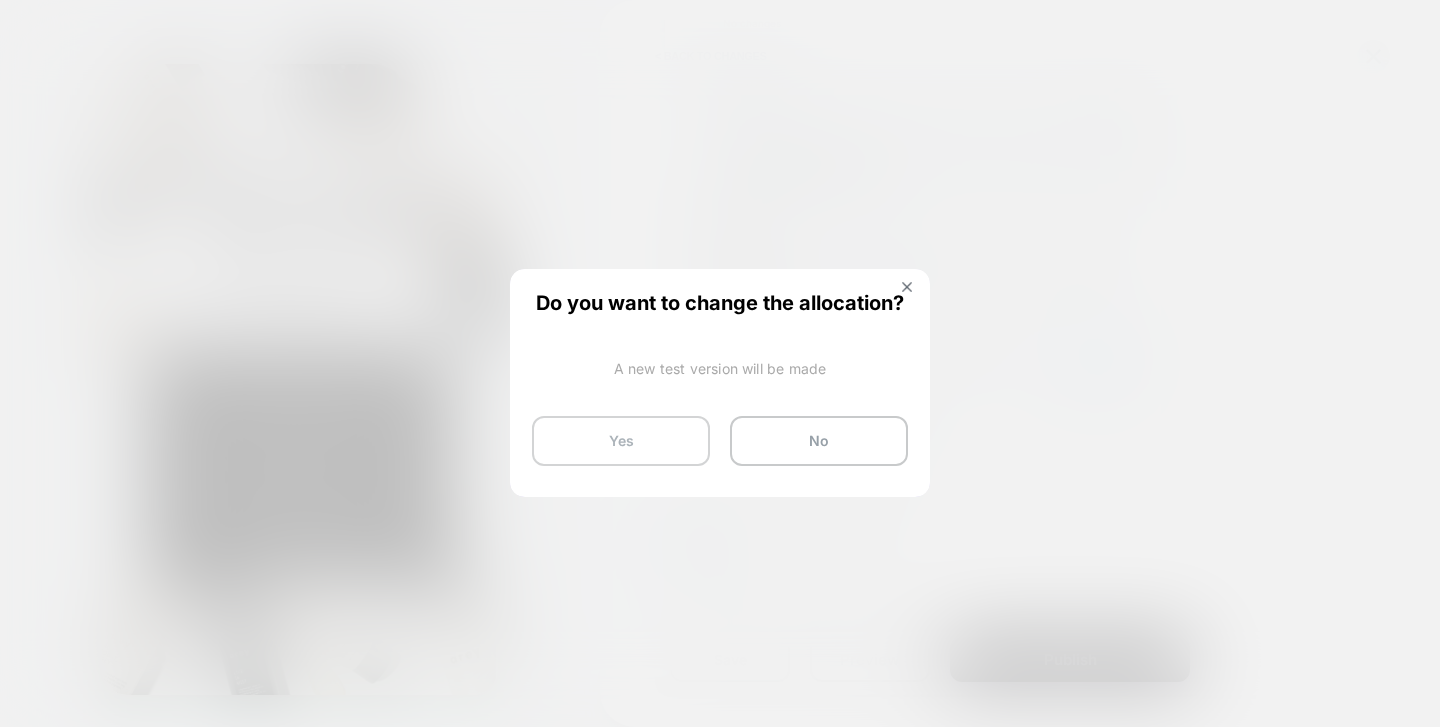 click on "Yes" at bounding box center [621, 441] 